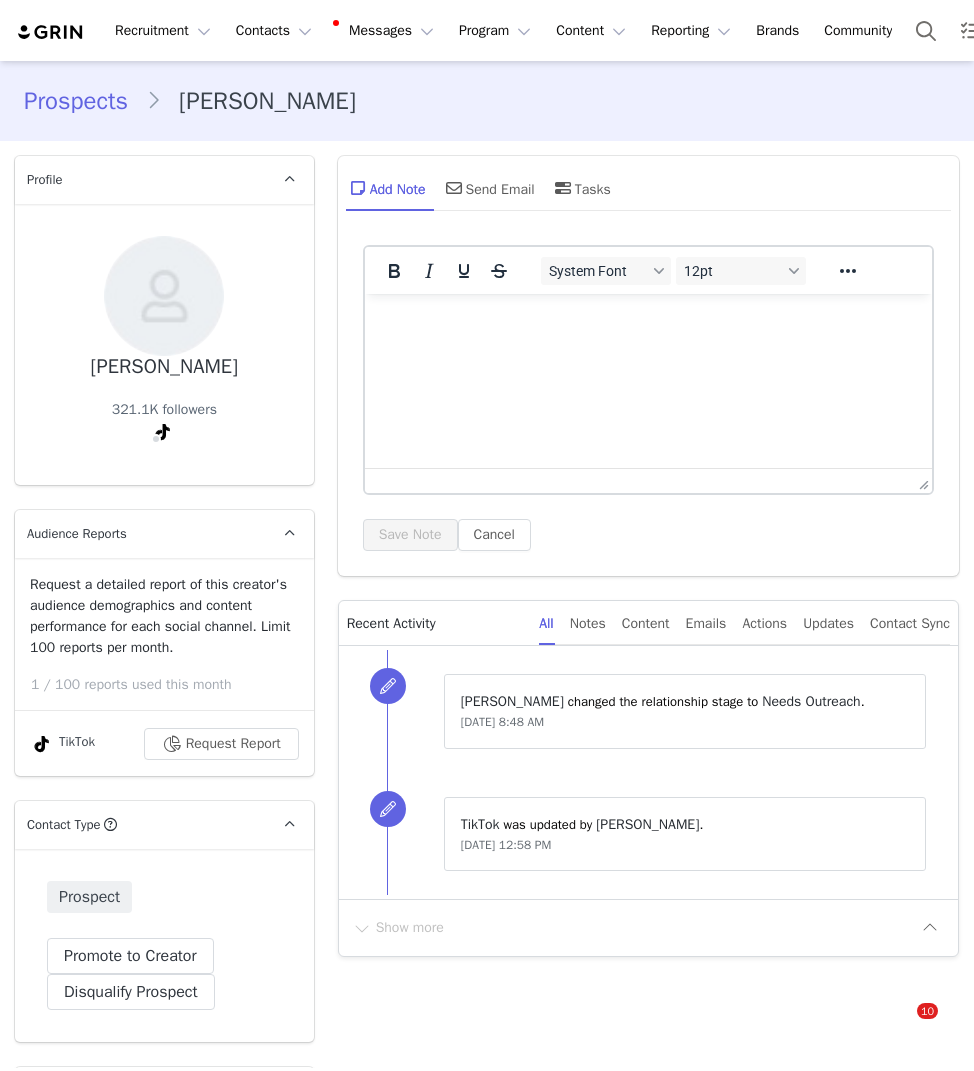 scroll, scrollTop: 0, scrollLeft: 0, axis: both 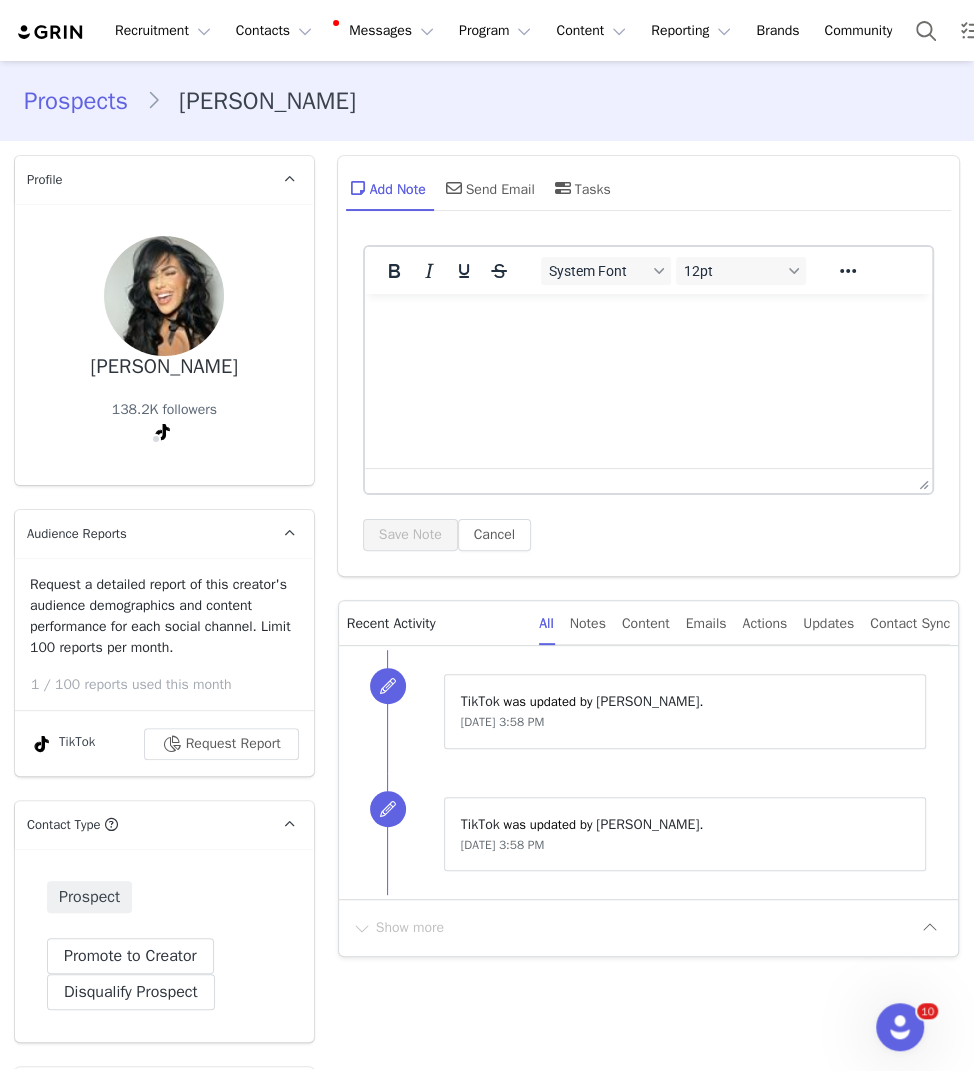 click on "Kala Wilson      138.2K followers  TikTok  (   @kalawetzel   )   — Personal/Creator  Not Connected  — No Content or Insights. To capture videos and insights, the Creator must connect their TikTok personal account." at bounding box center [164, 344] 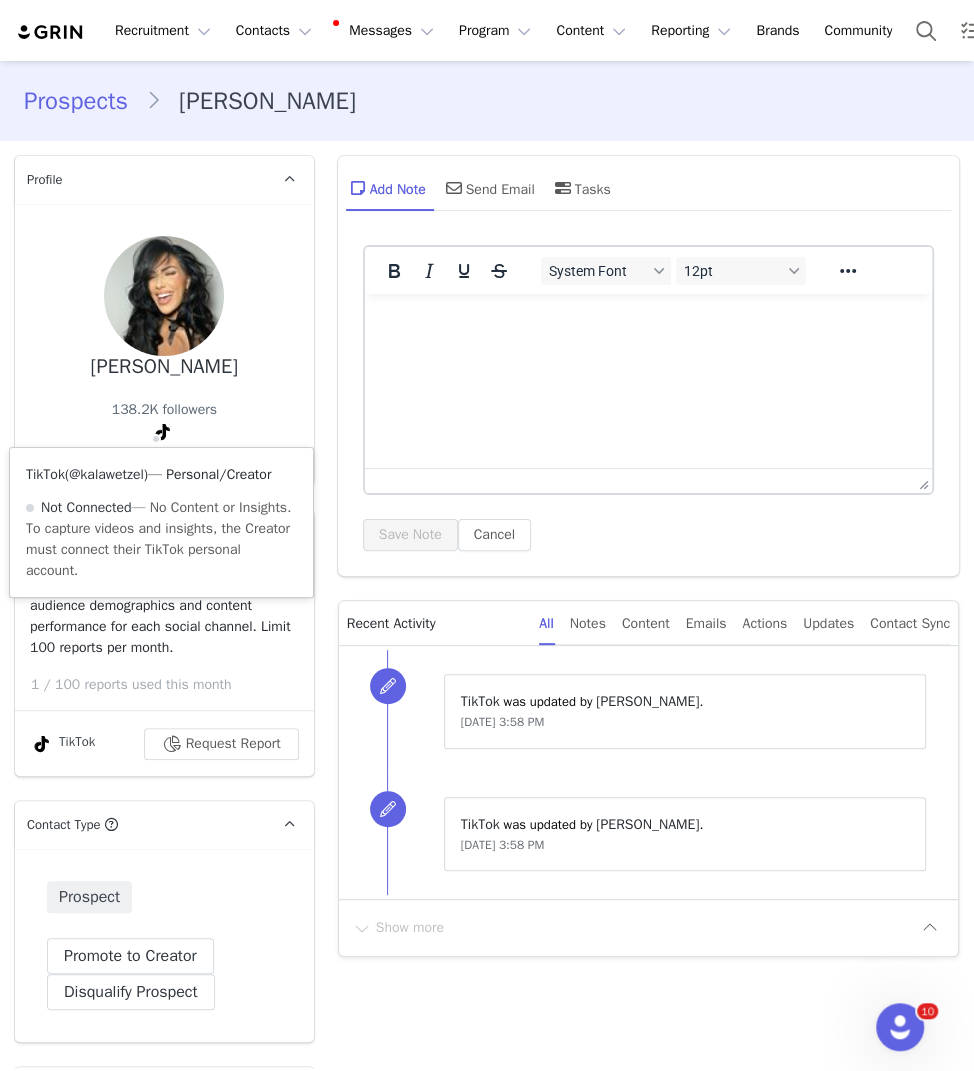 click on "@kalawetzel" at bounding box center (106, 474) 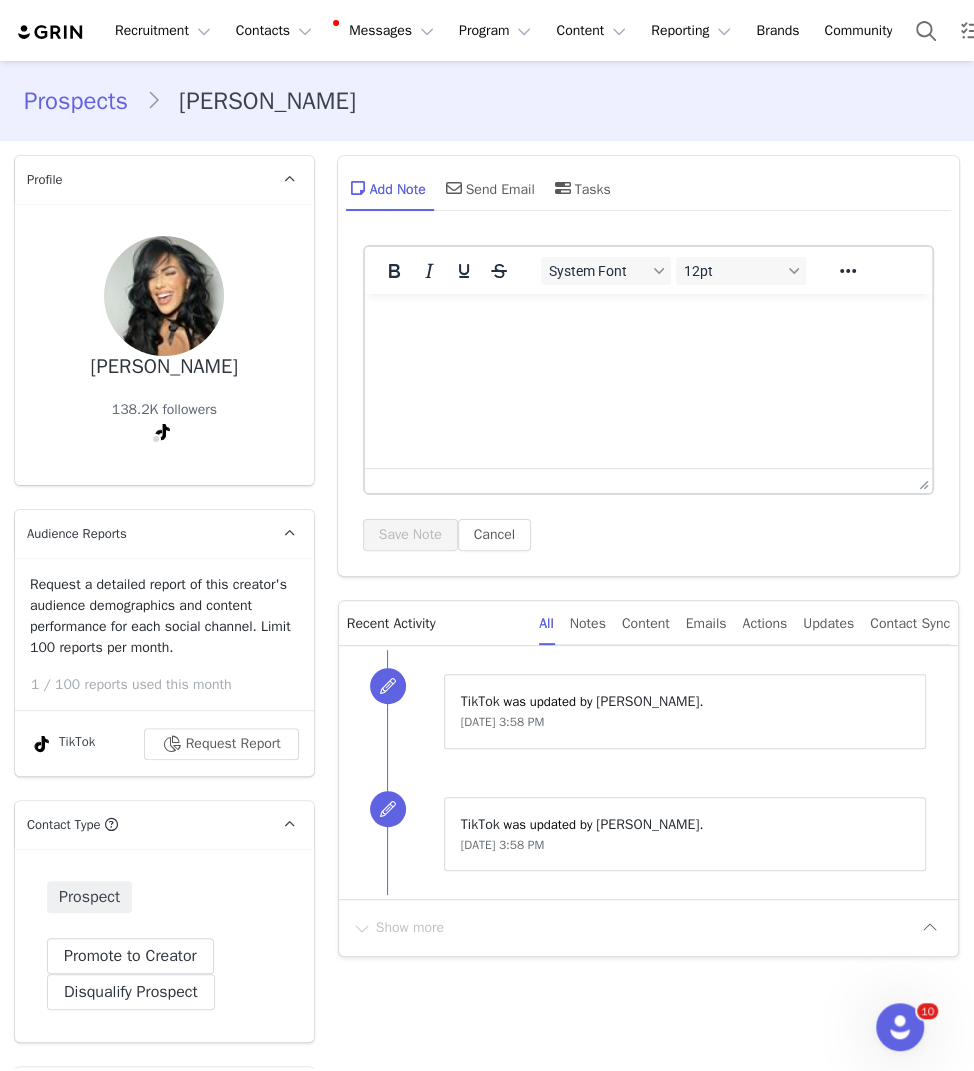click at bounding box center (647, 321) 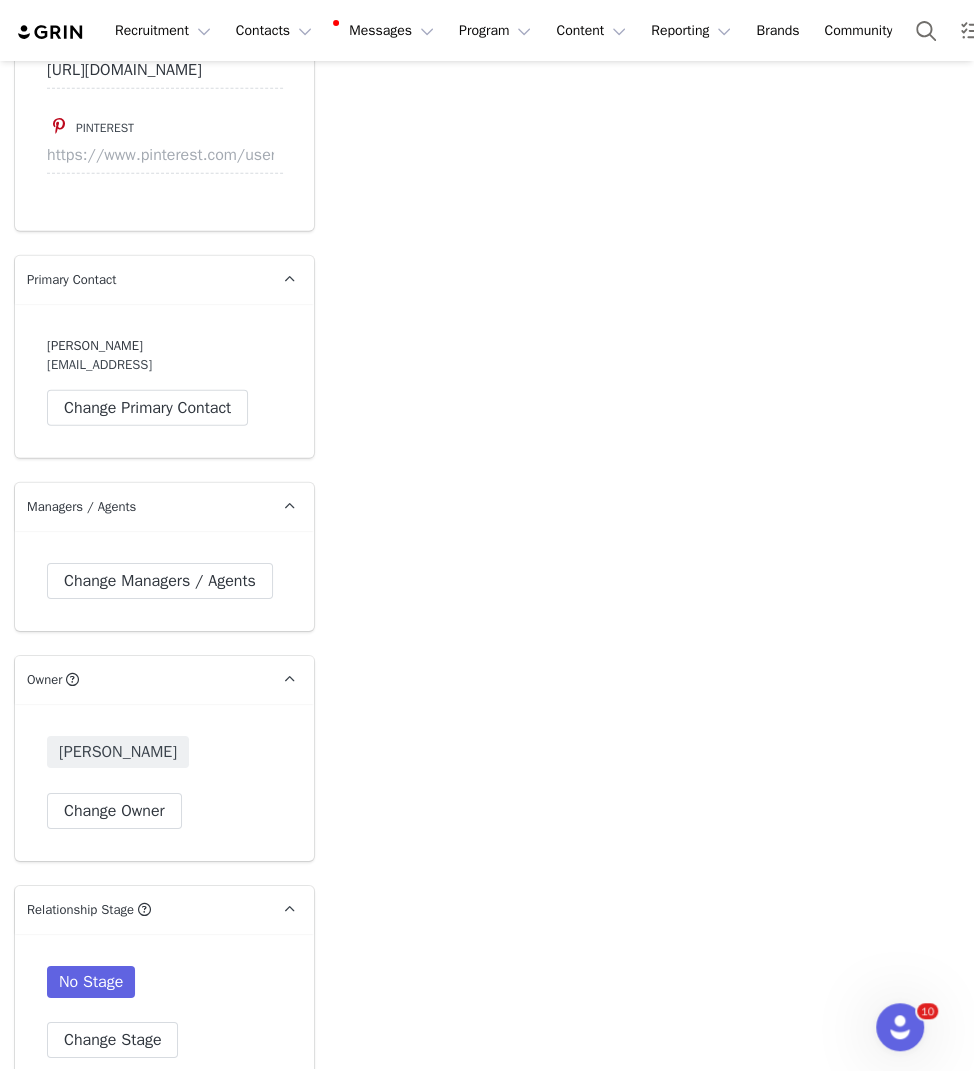 scroll, scrollTop: 3268, scrollLeft: 0, axis: vertical 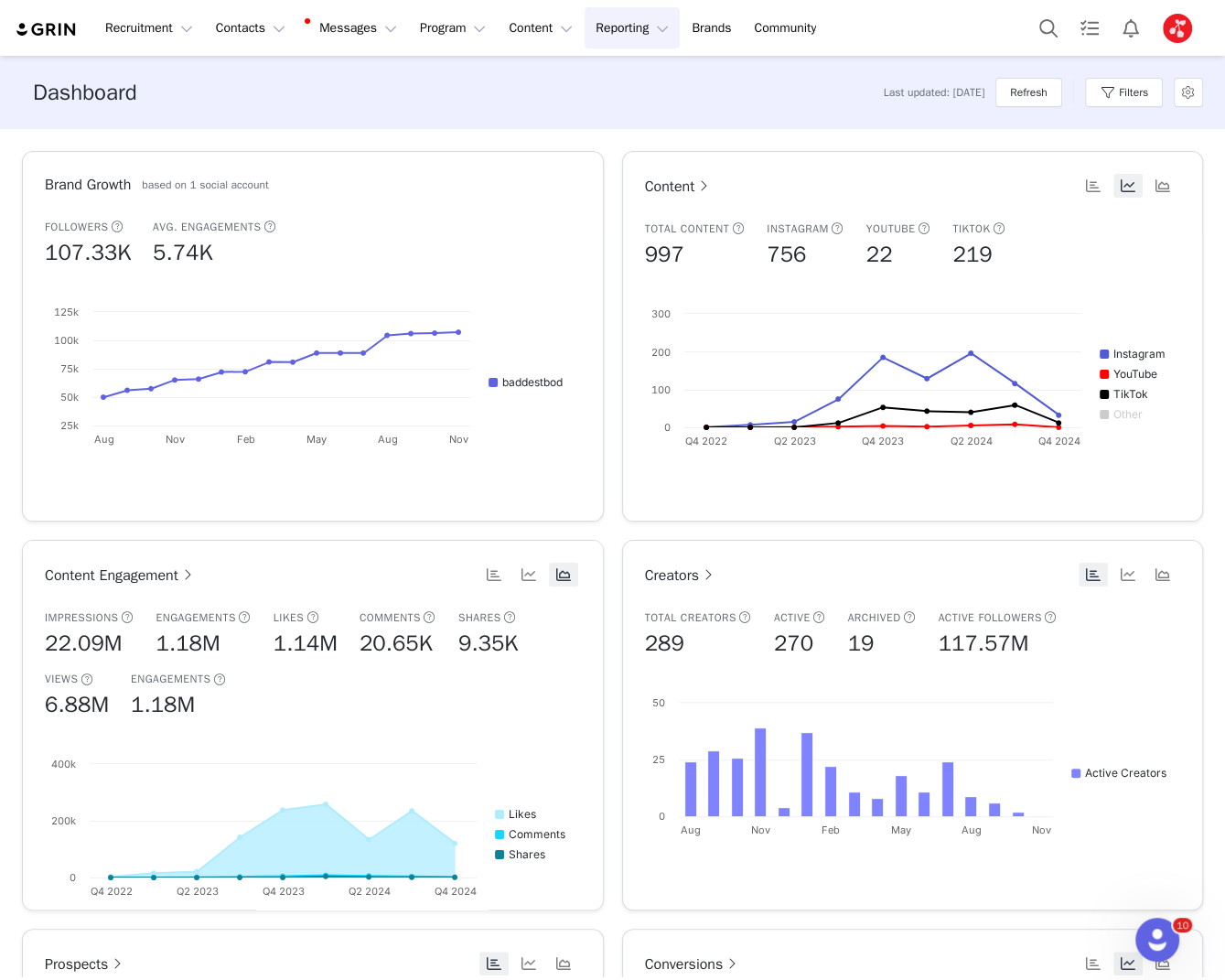 click at bounding box center (1177, 28) 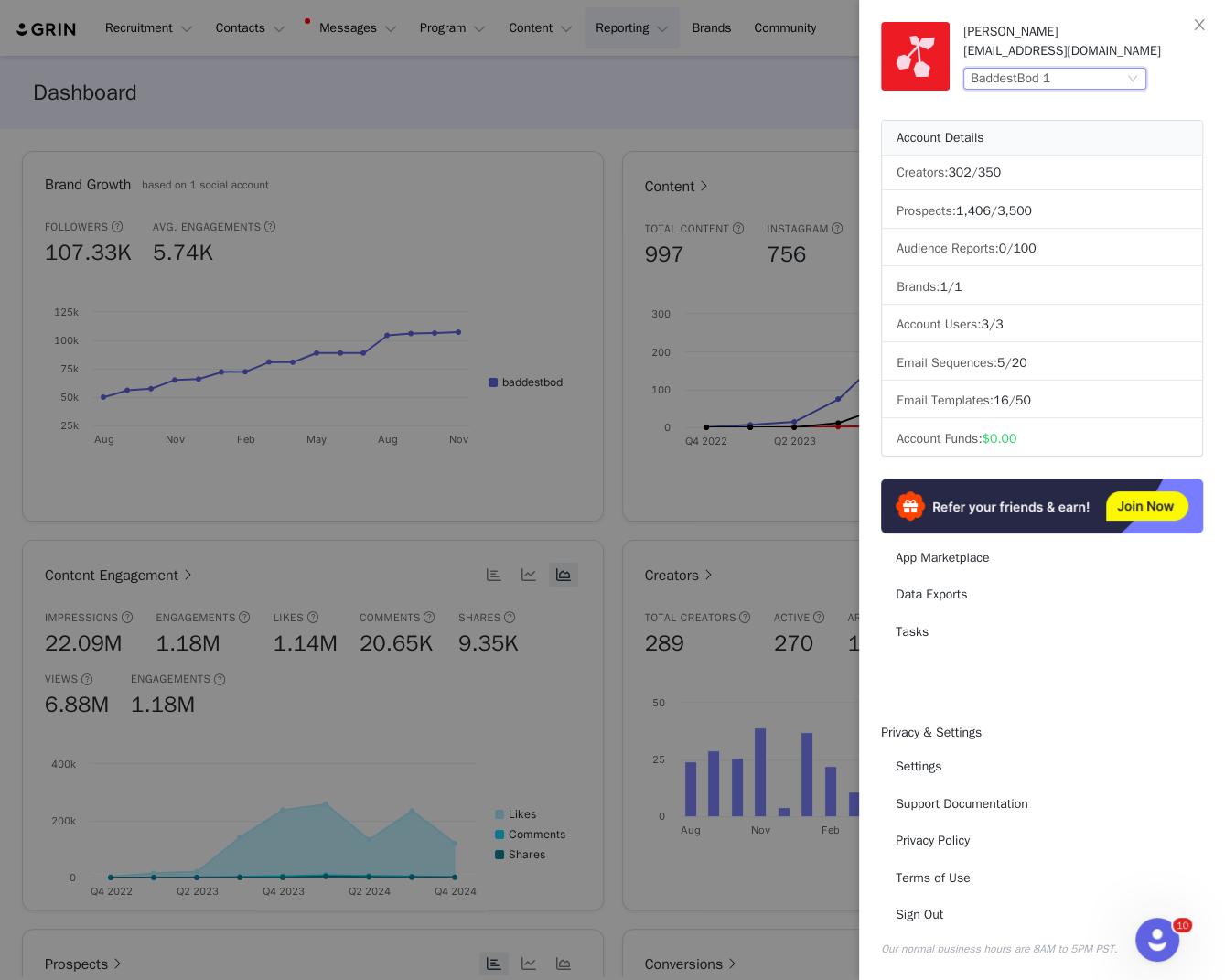 click on "BaddestBod 1" at bounding box center (1010, 79) 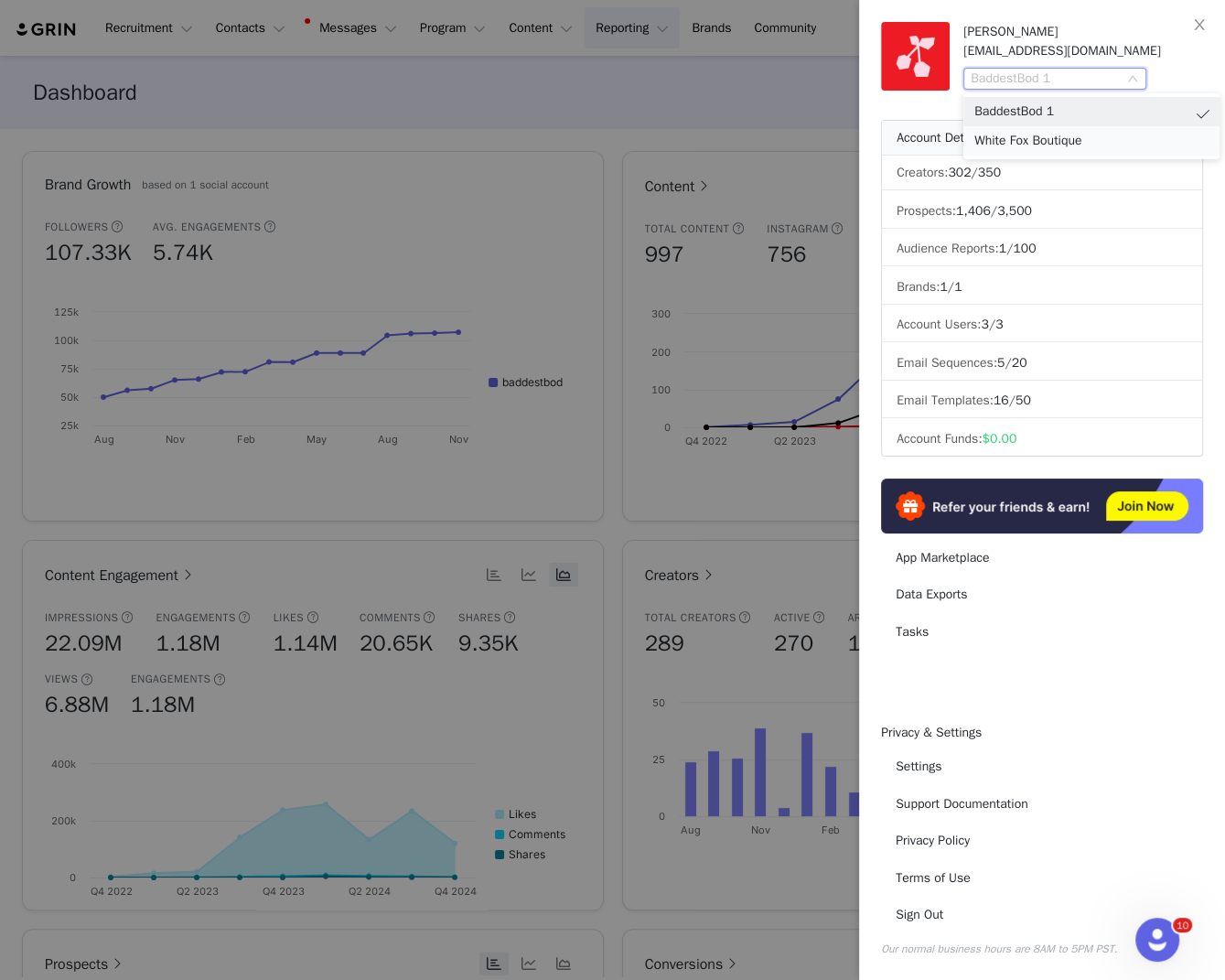 click on "White Fox Boutique" at bounding box center (1091, 141) 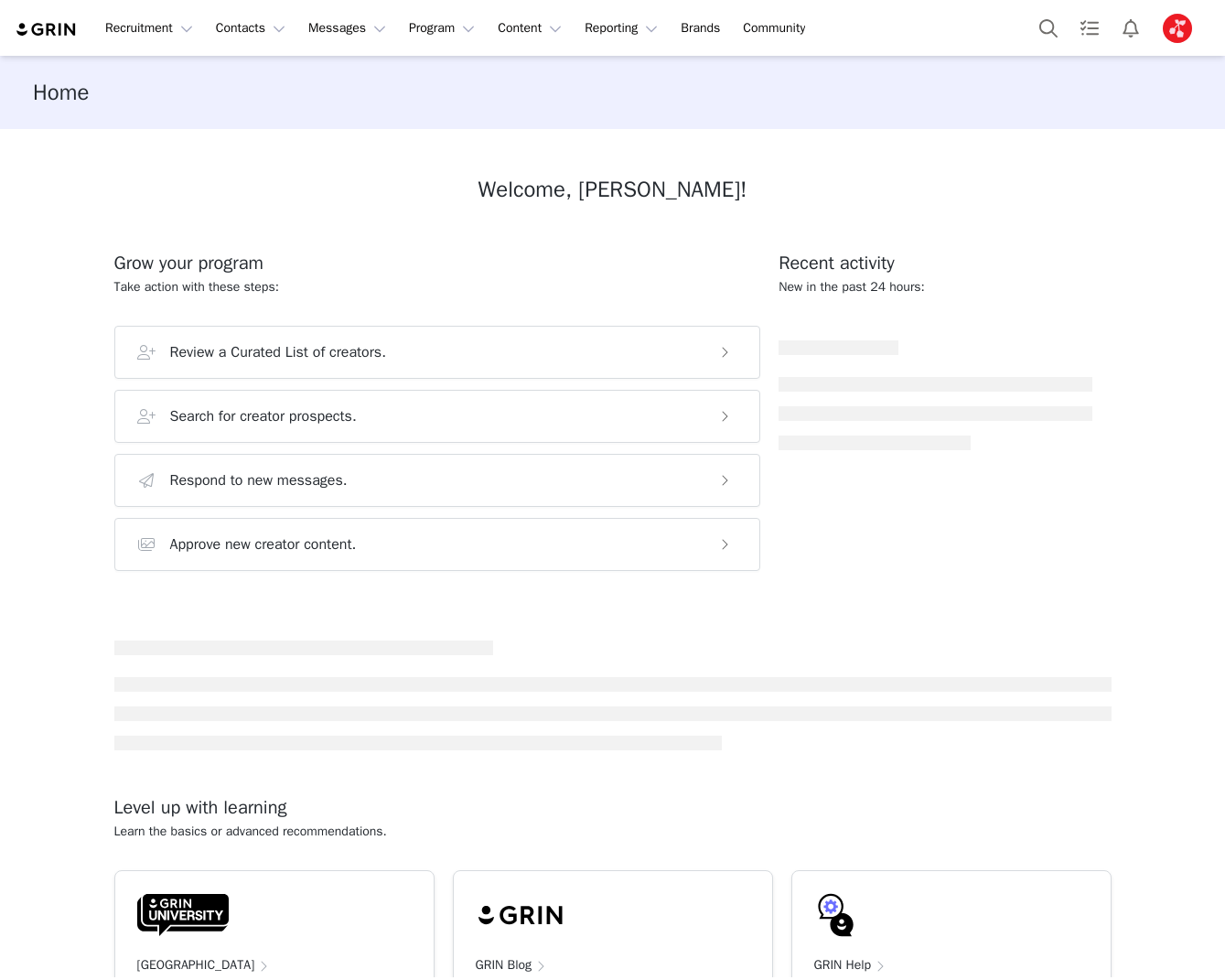 scroll, scrollTop: 0, scrollLeft: 0, axis: both 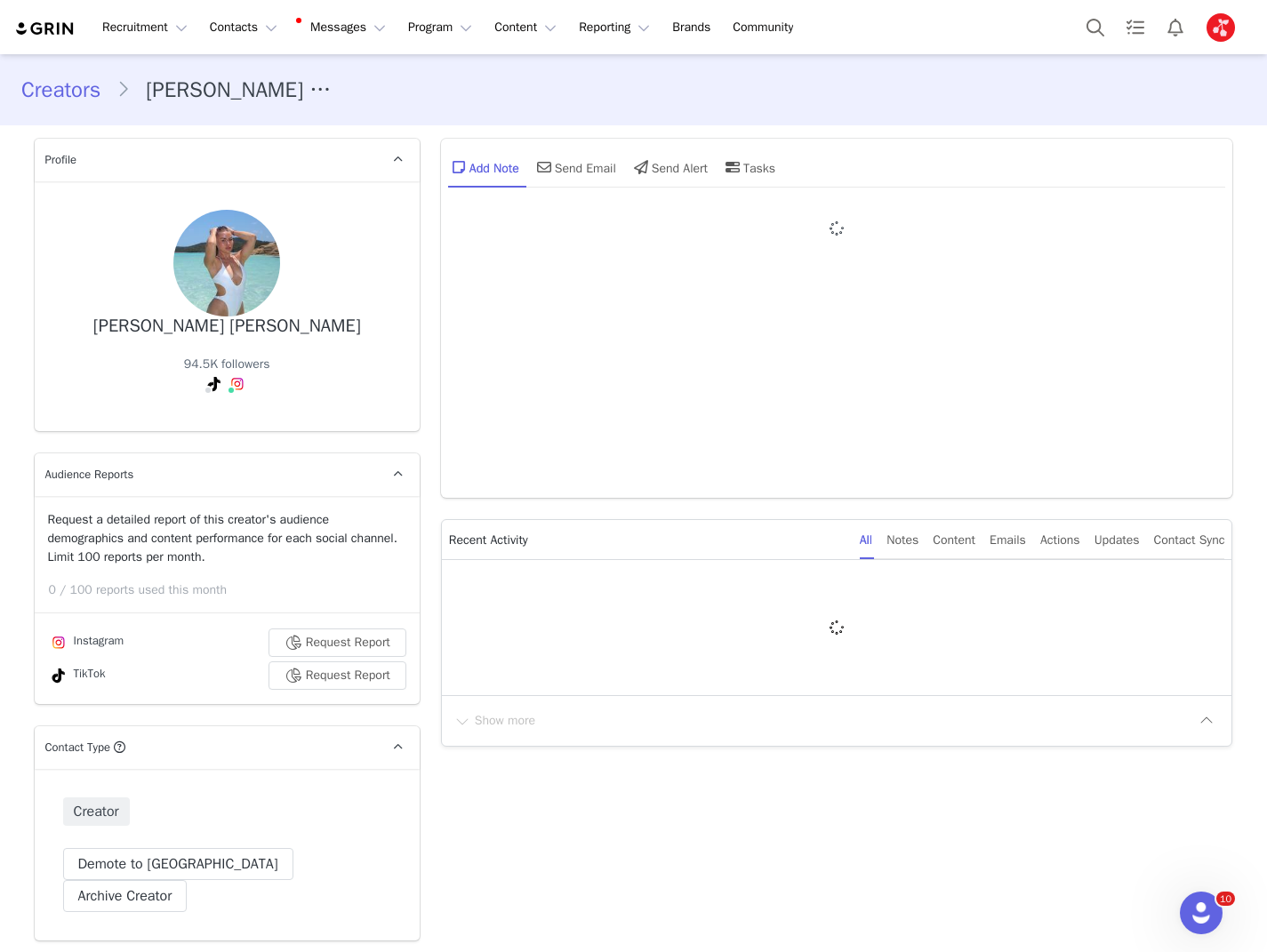 type on "+1 ([GEOGRAPHIC_DATA])" 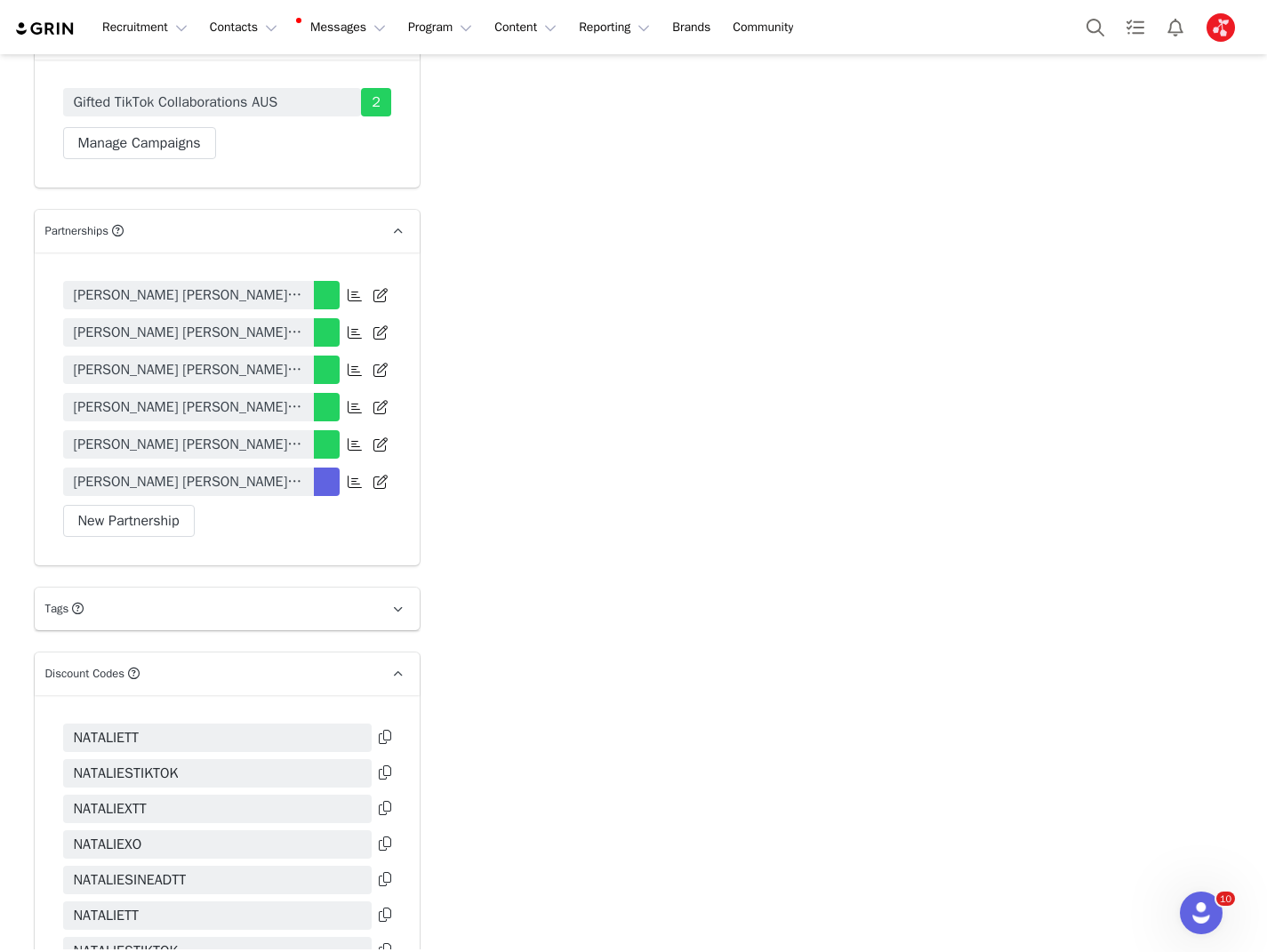 scroll, scrollTop: 3964, scrollLeft: 0, axis: vertical 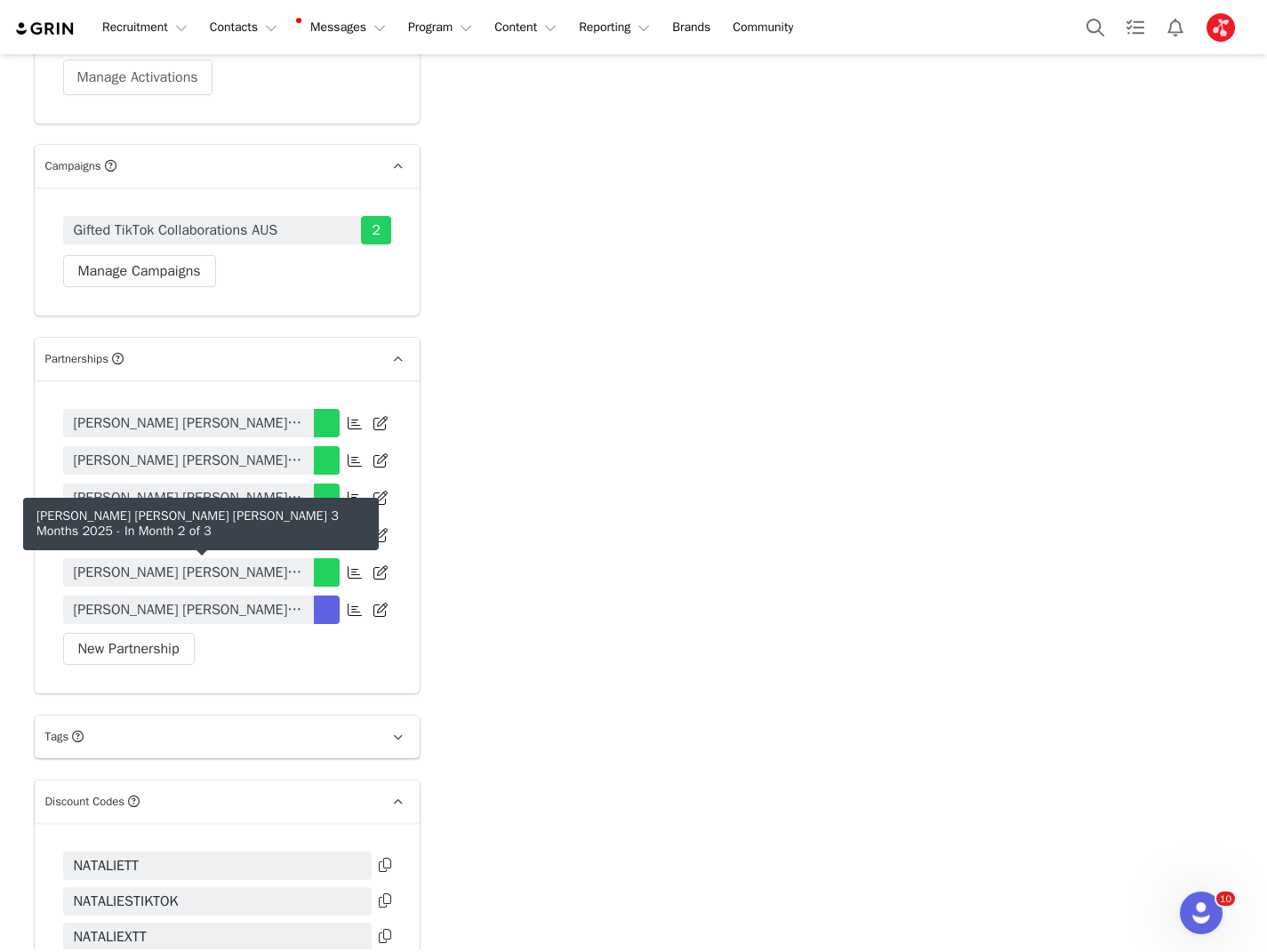 click on "[PERSON_NAME] [PERSON_NAME] [PERSON_NAME] 3 Months 2025" at bounding box center [188, 610] 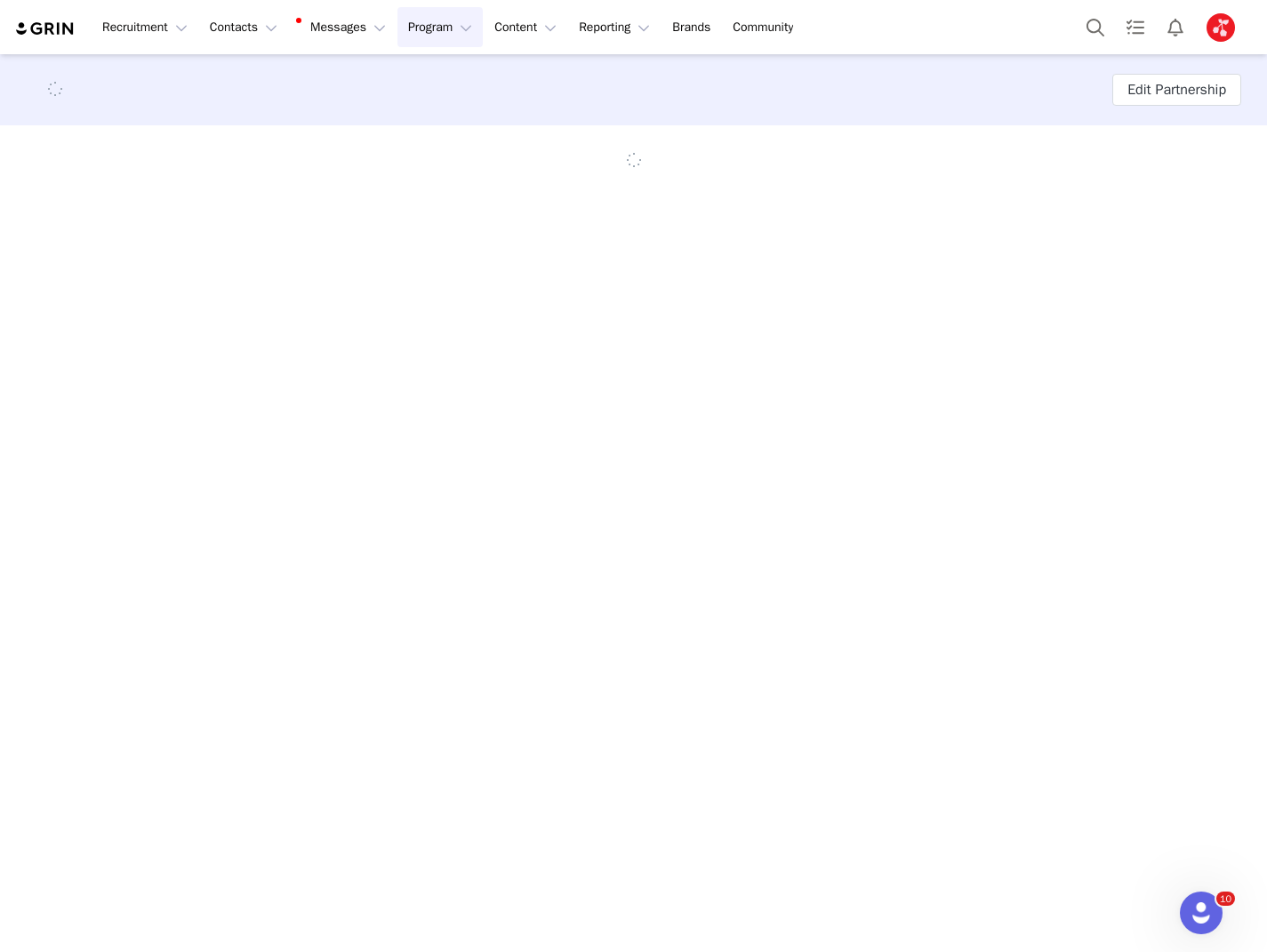 scroll, scrollTop: 0, scrollLeft: 0, axis: both 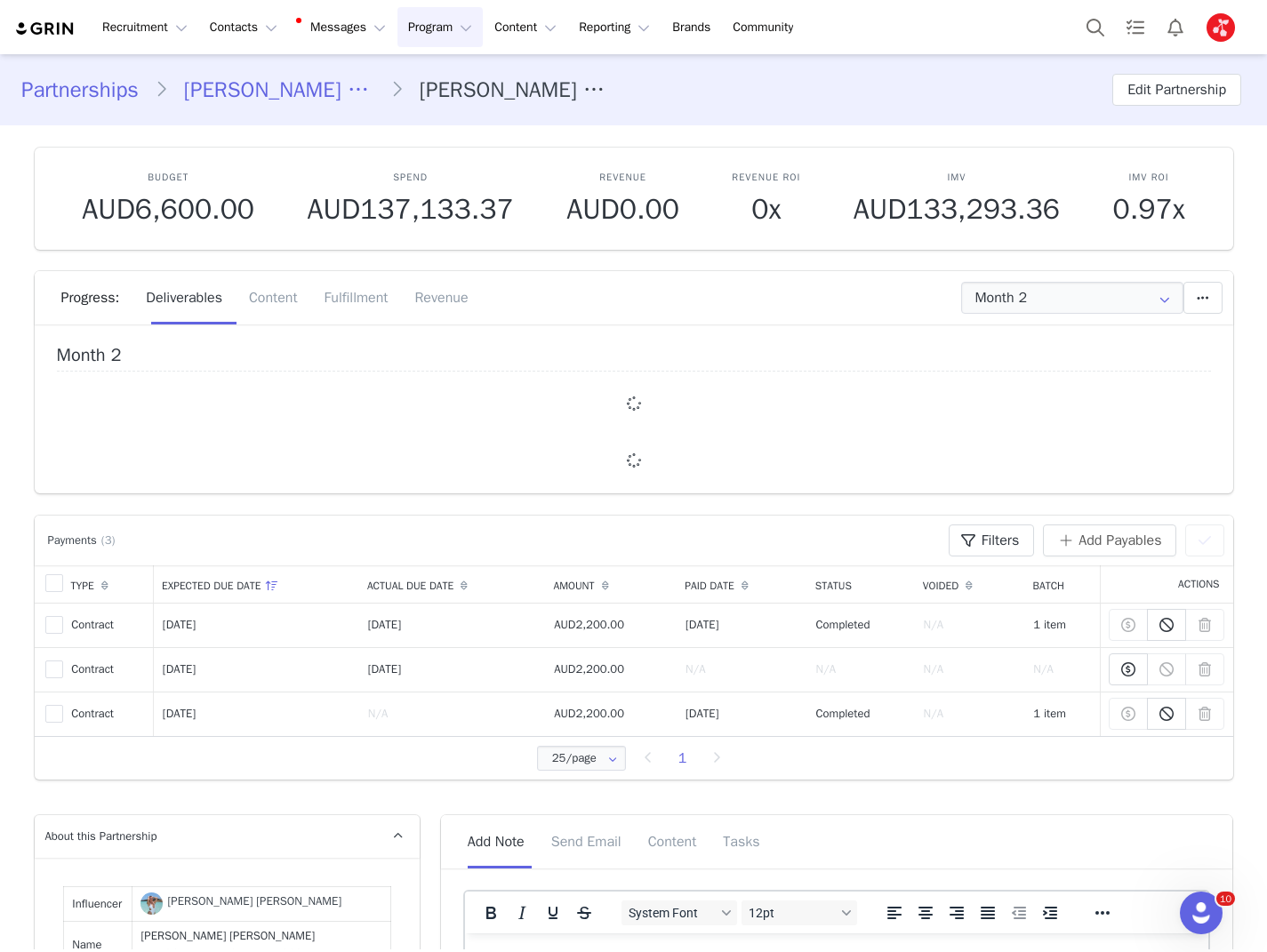 type on "+1 ([GEOGRAPHIC_DATA])" 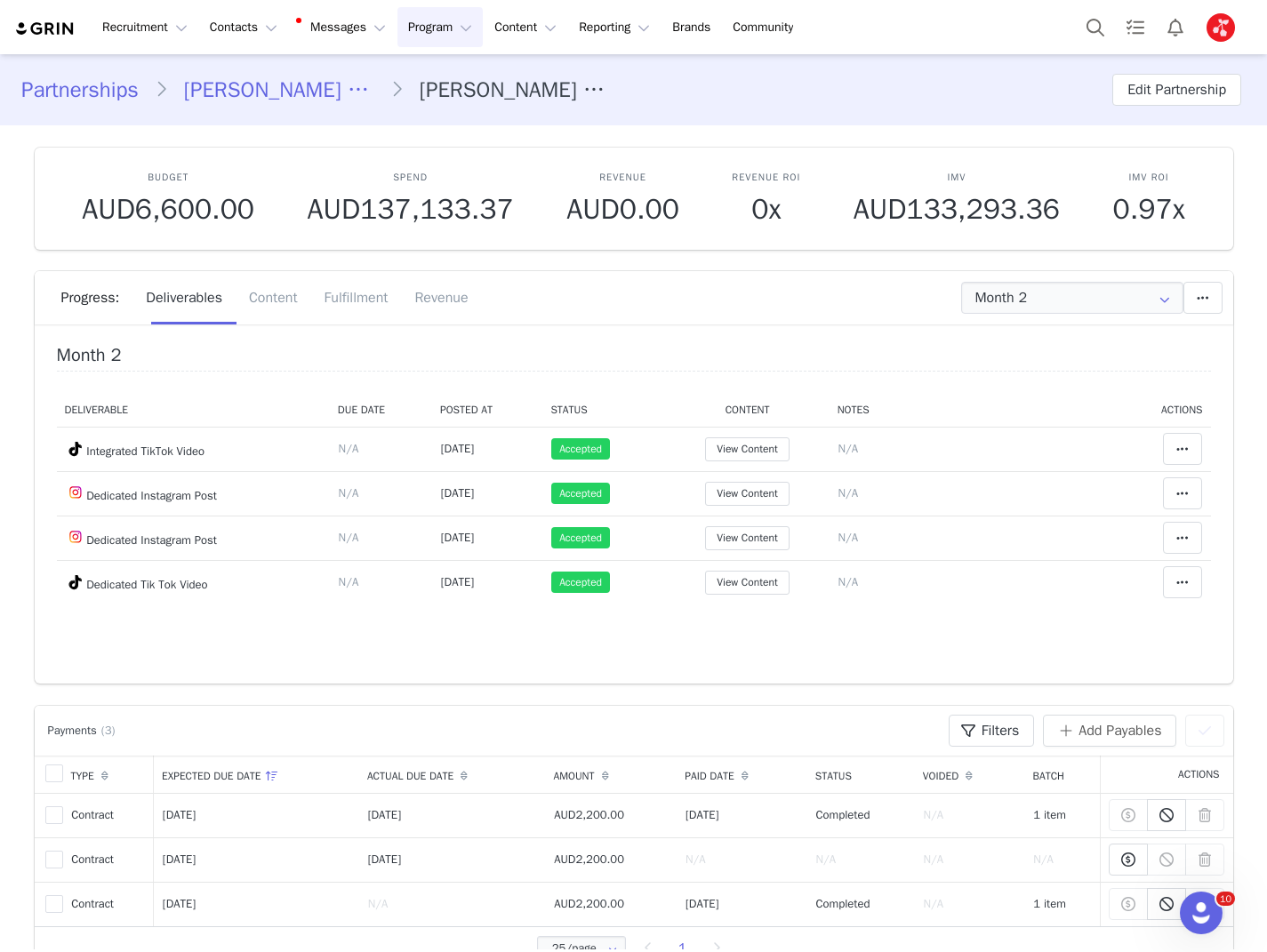 scroll, scrollTop: 0, scrollLeft: 0, axis: both 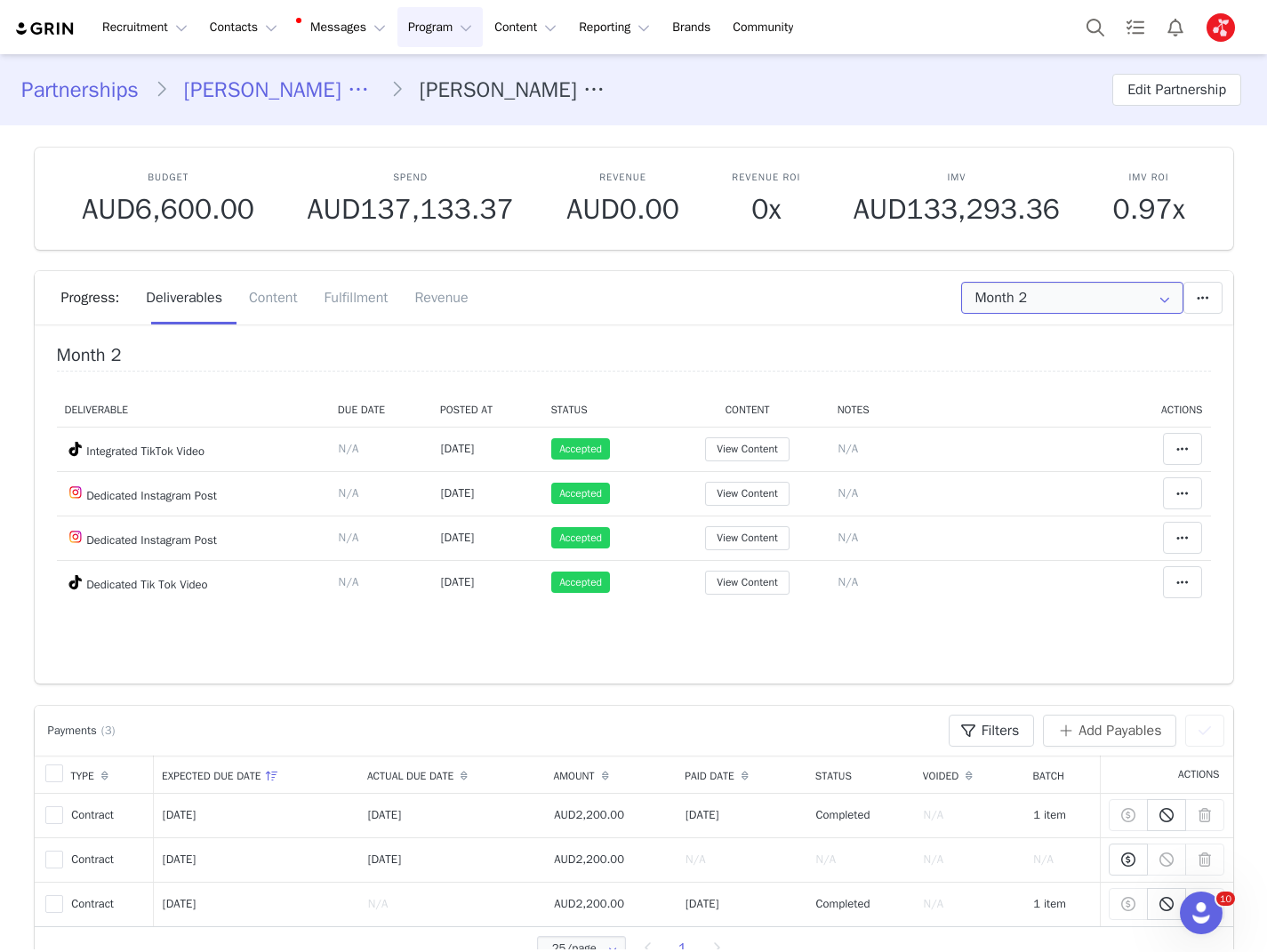 click on "Month 2" at bounding box center [1072, 298] 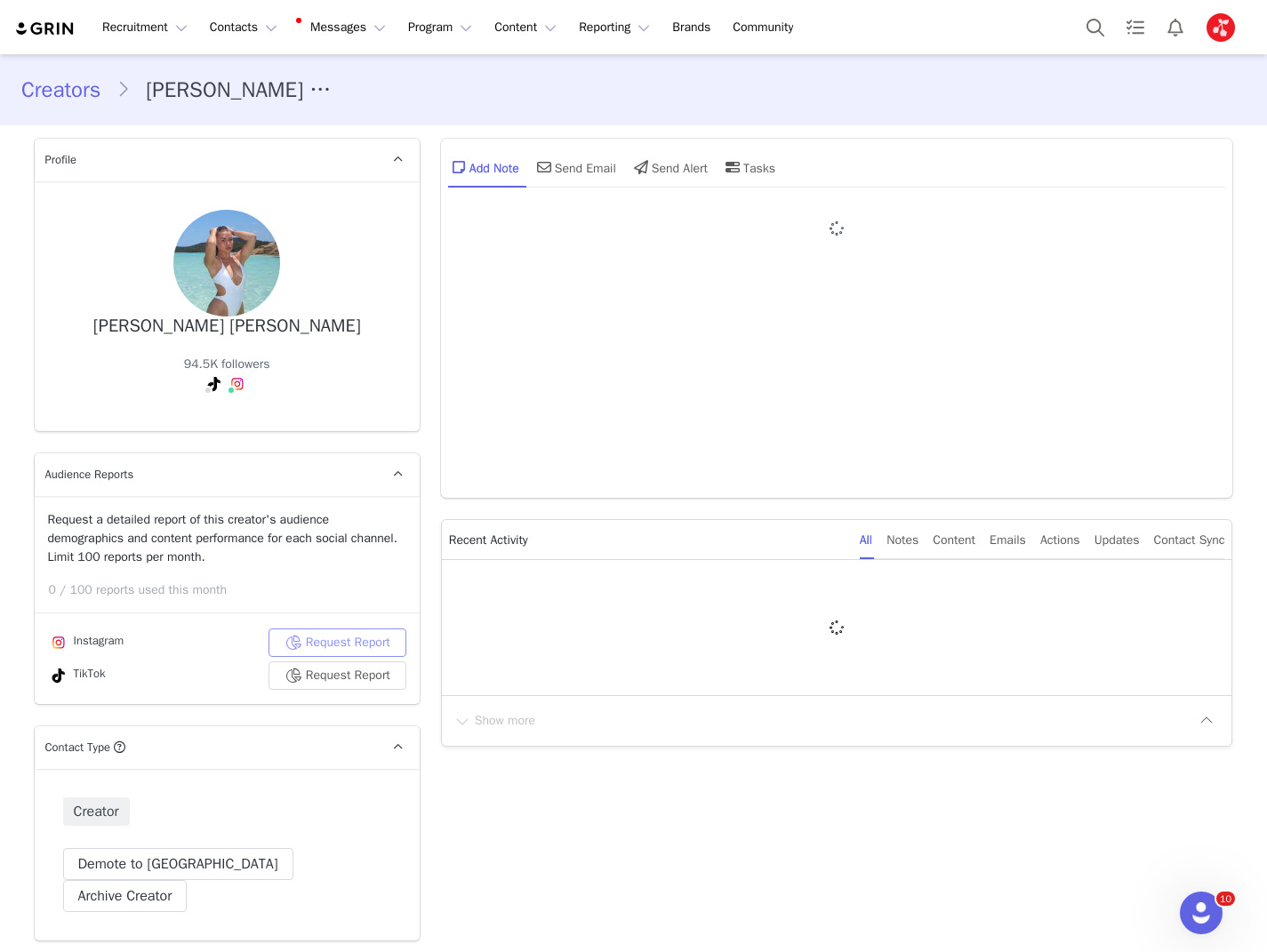 type on "+1 ([GEOGRAPHIC_DATA])" 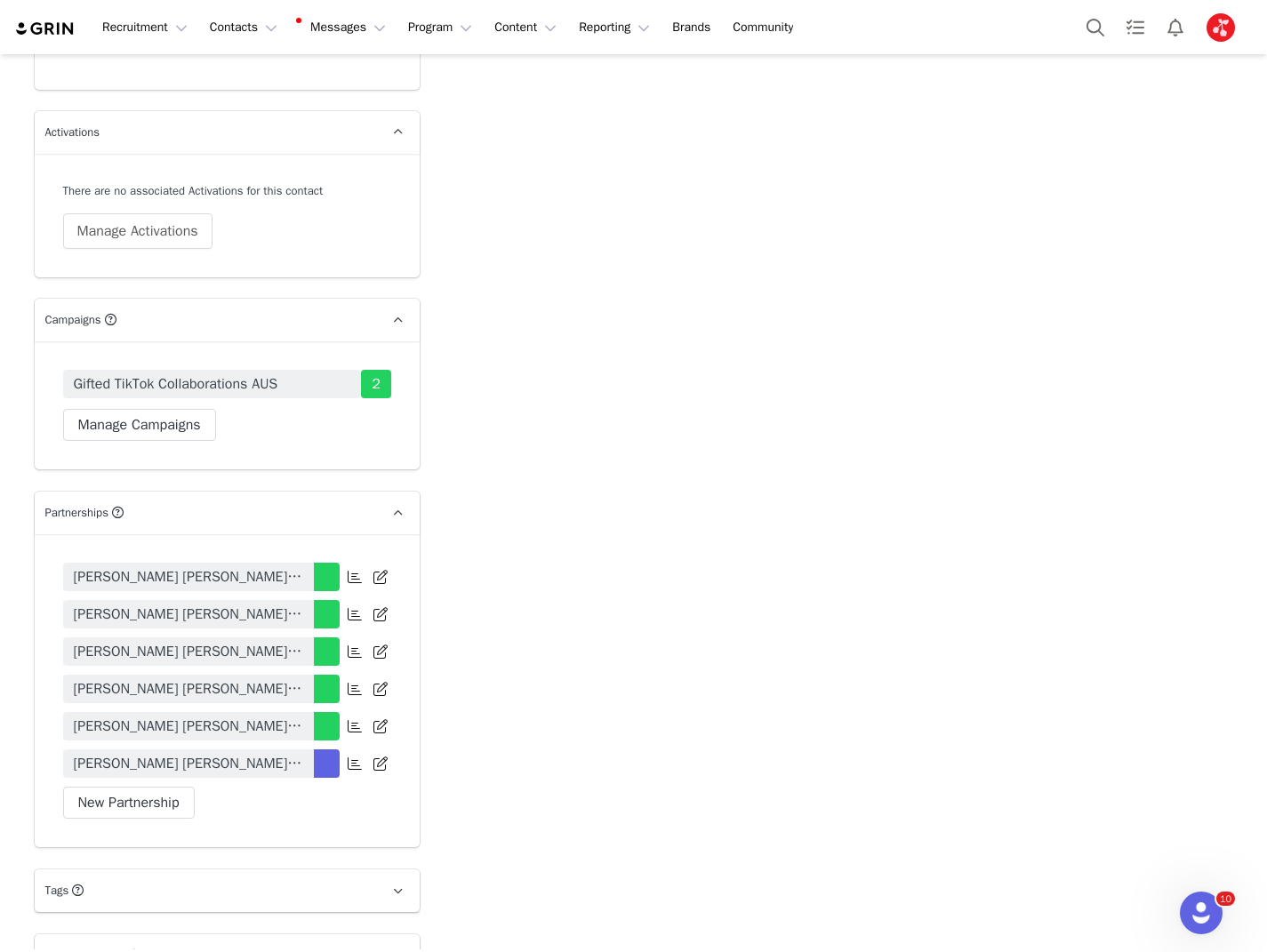 scroll, scrollTop: 3820, scrollLeft: 0, axis: vertical 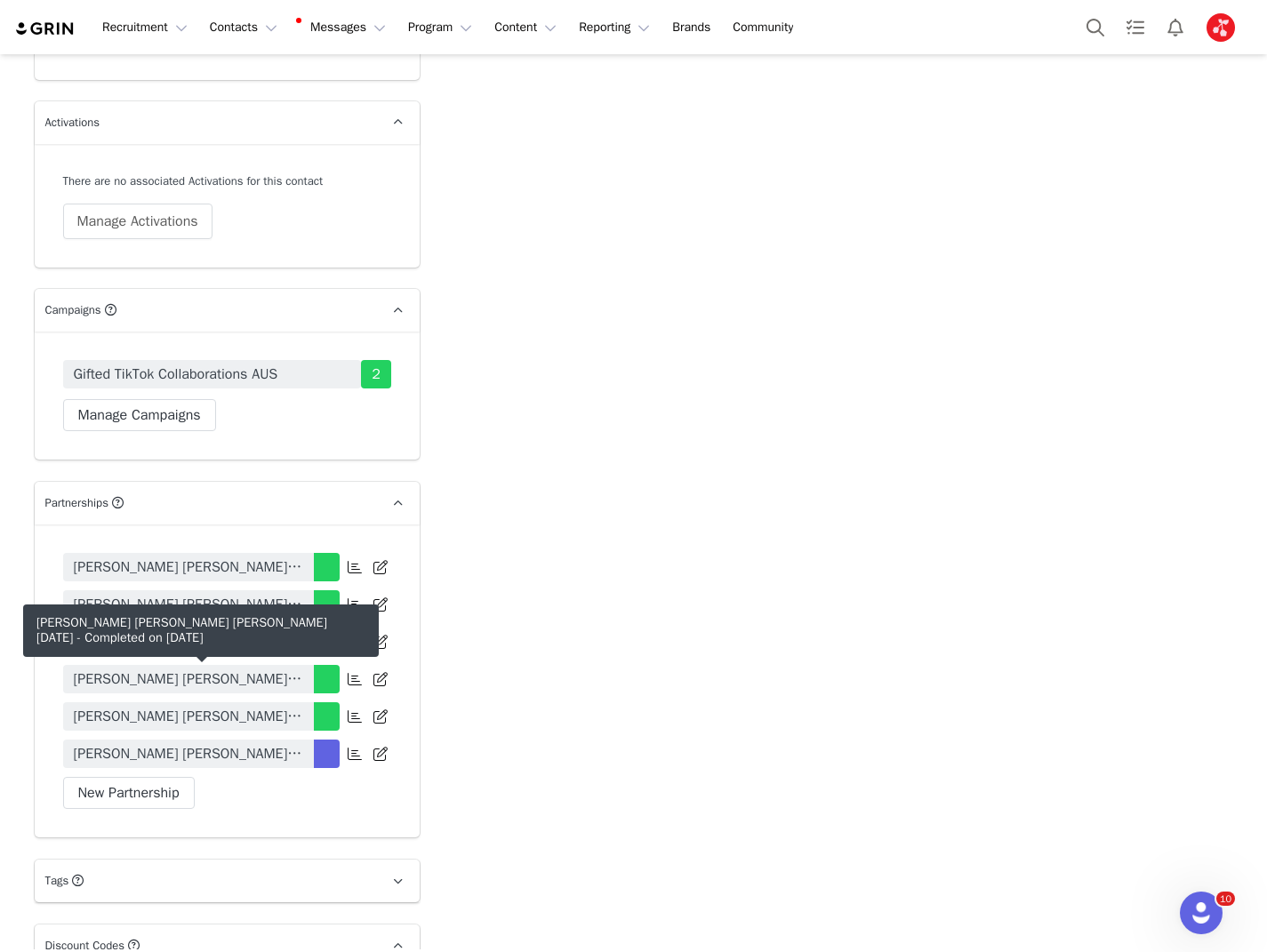 click on "[PERSON_NAME] [PERSON_NAME] [PERSON_NAME] [DATE]" at bounding box center (188, 716) 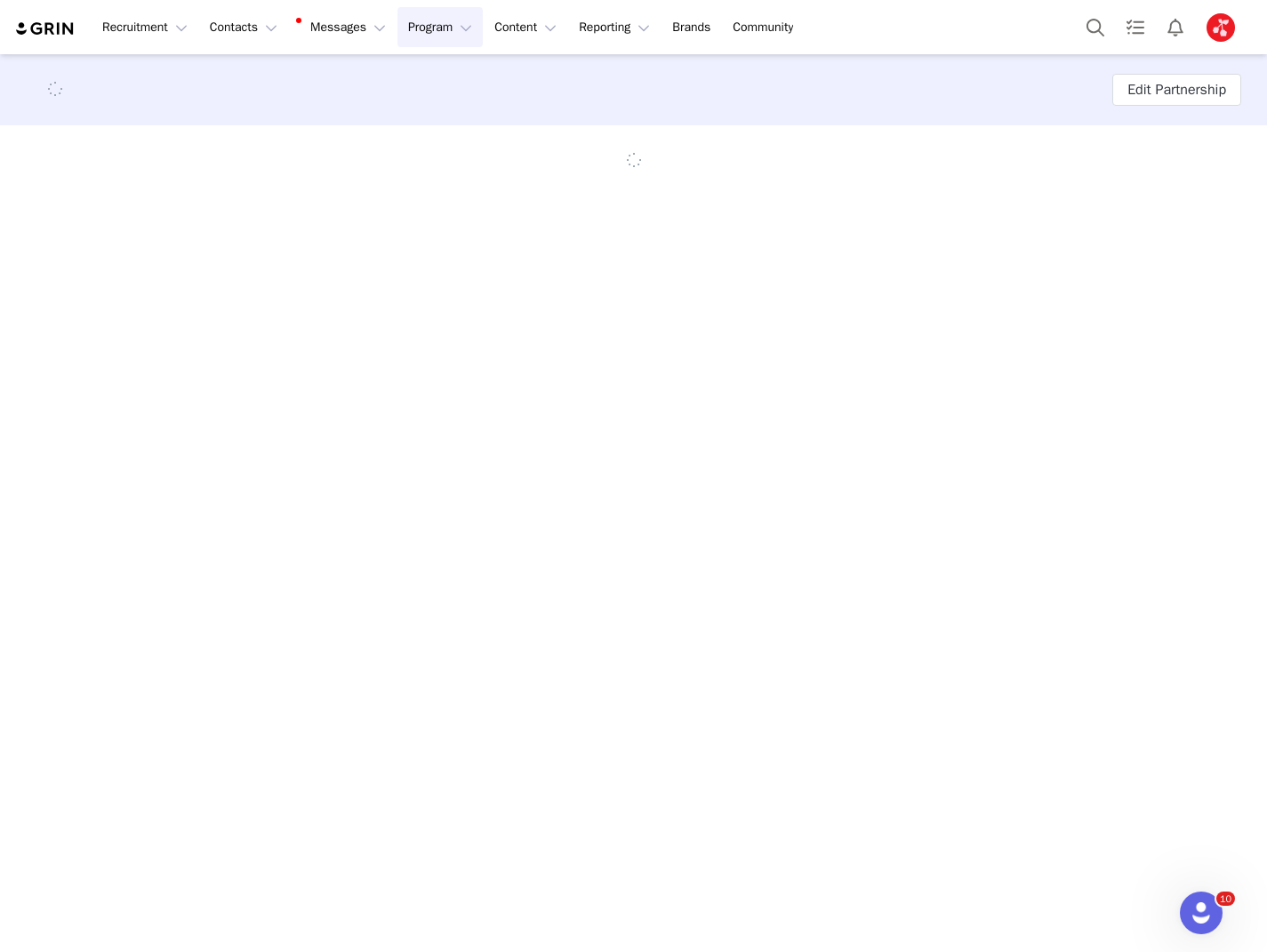 scroll, scrollTop: 0, scrollLeft: 0, axis: both 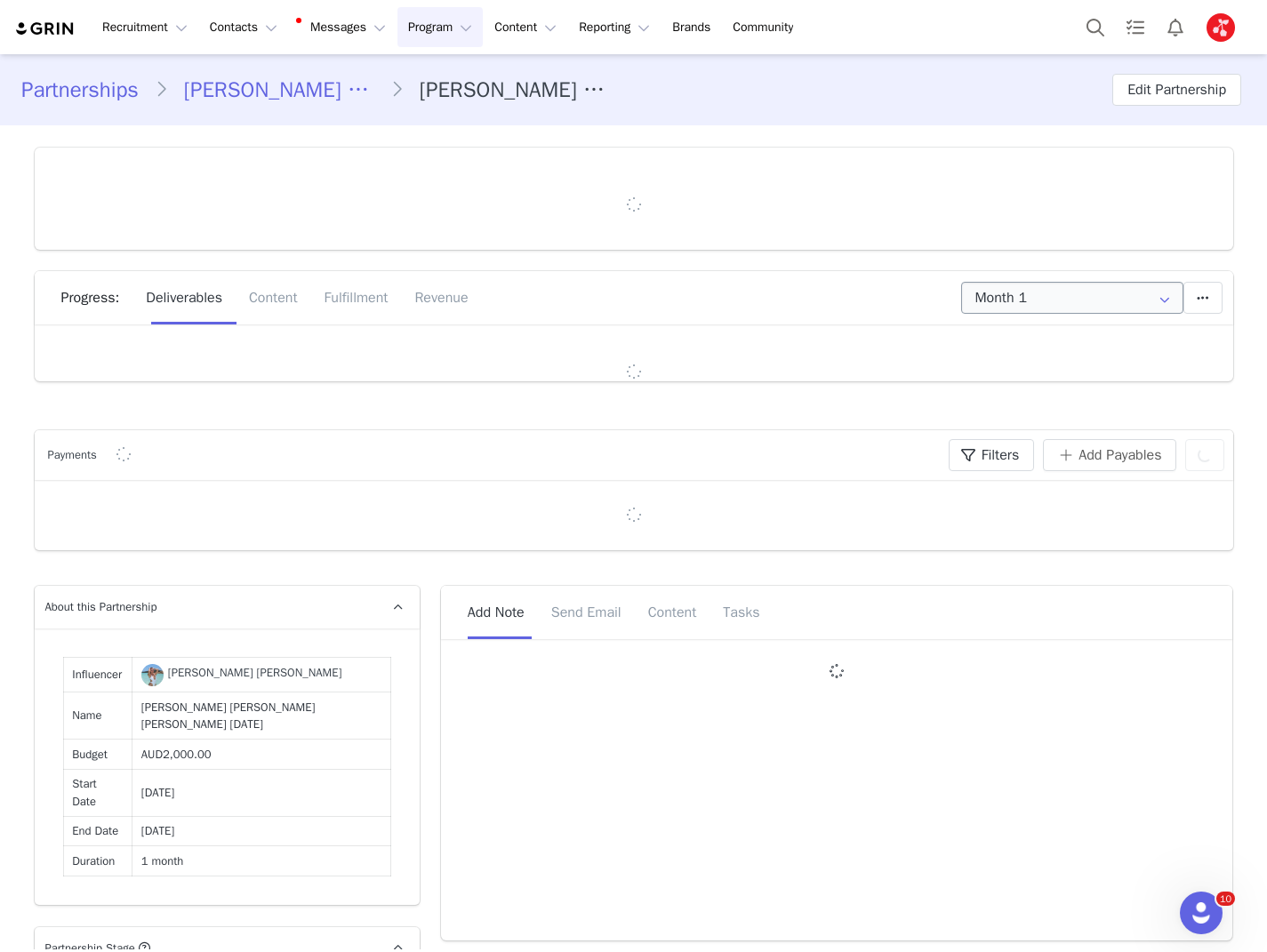 type on "+1 ([GEOGRAPHIC_DATA])" 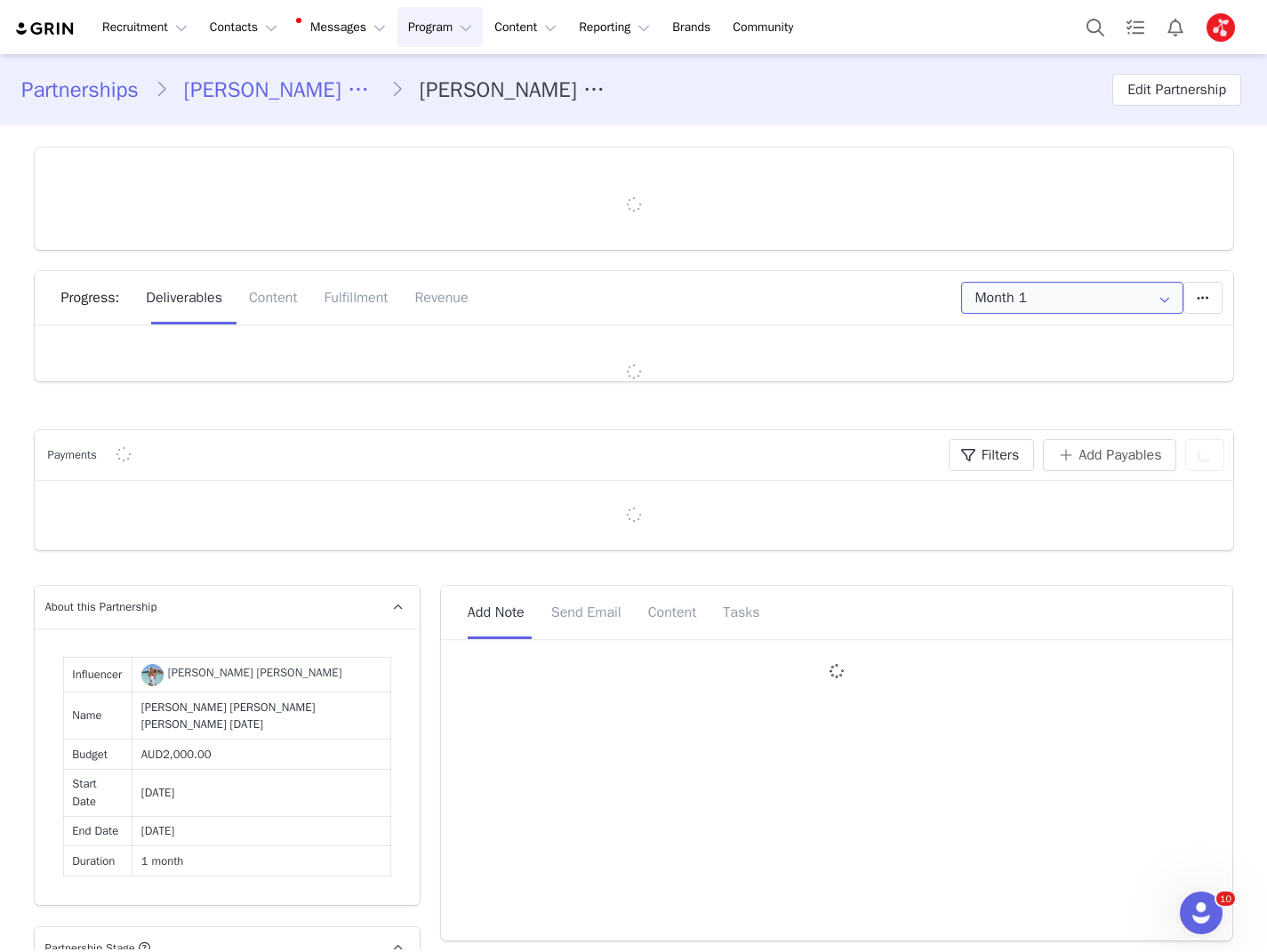 click on "Month 1" at bounding box center (1072, 298) 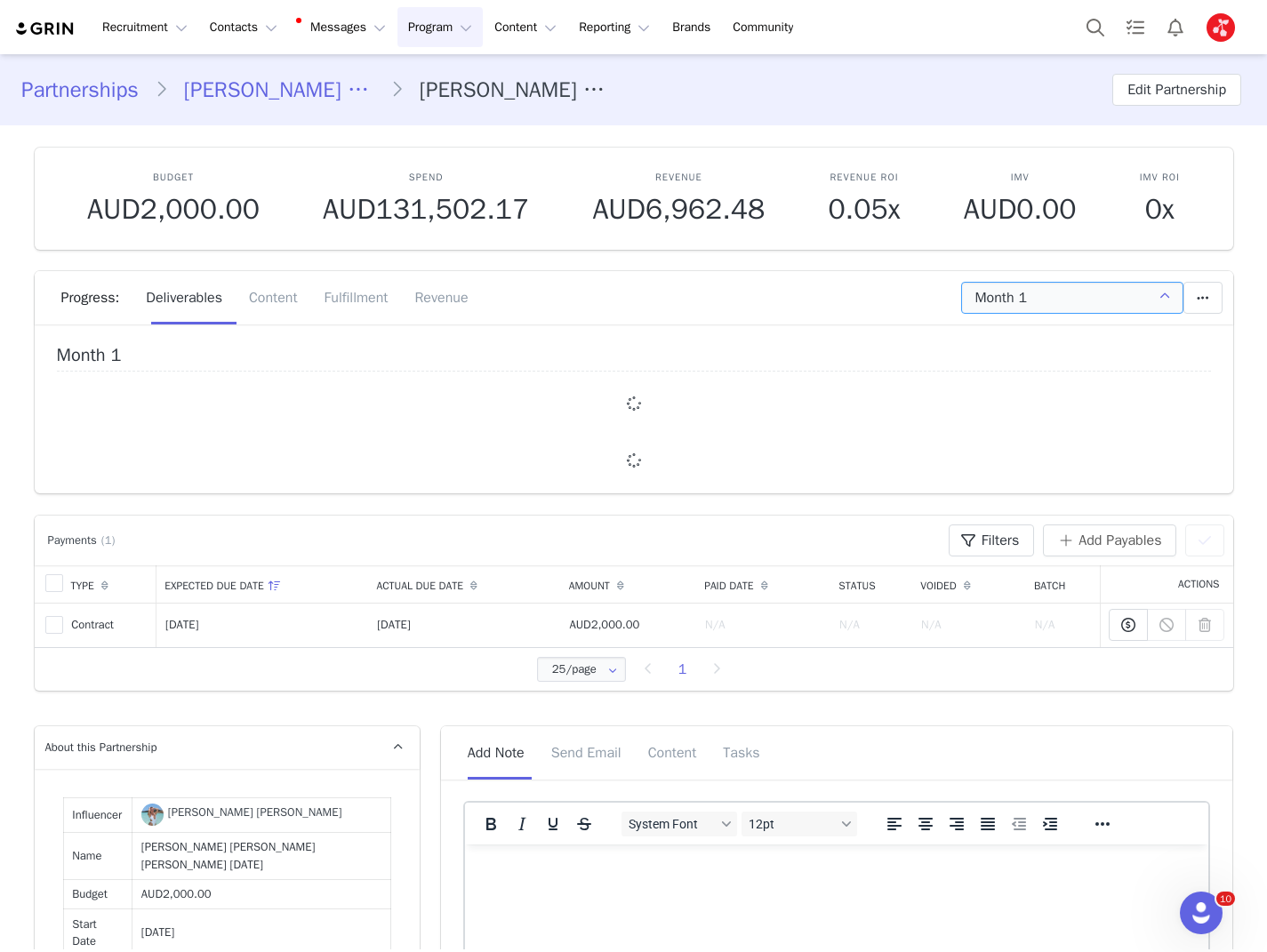 scroll, scrollTop: 0, scrollLeft: 0, axis: both 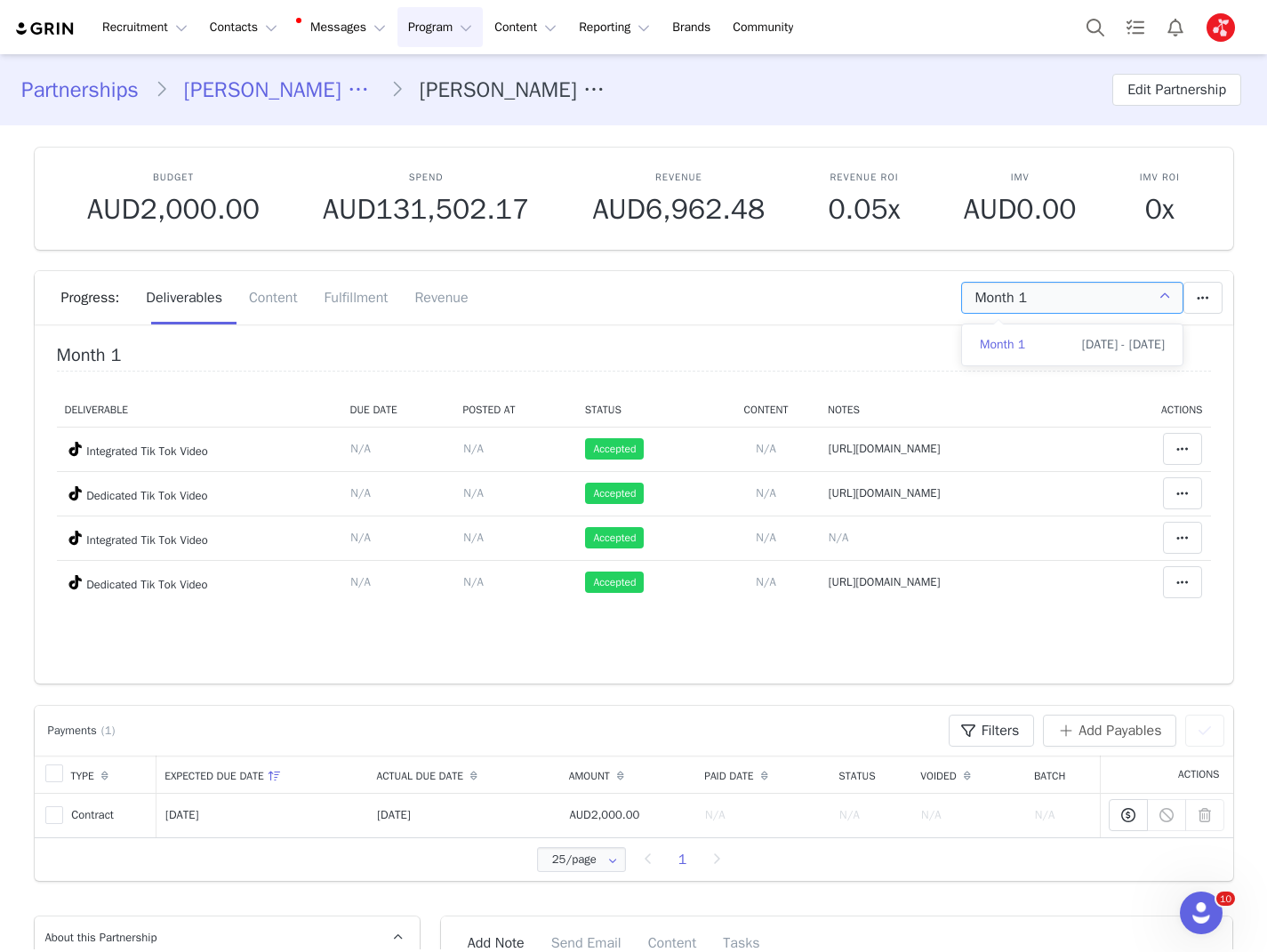 click on "Month 1 Add a new deliverable  What type of deliverable?   Dedicated Tik Tok Video   Integrated Tik Tok Video   Where should it be added?  Throughout Partnership  Month 1   Throughout Partnership   Save  Cancel  Add Deliverable   Set End Date for Month 1   This will change the start and end dates for months 1 through 1 accordingly.  [DATE] Current date: [DATE]  Save   Cancel   Extend Schedule  Reset Content Do you want to reorder all of the content for this this partnership?  Yes, reset content   Cancel   Reset Content   Allow Content Past End Date   Fetch Recent Content" at bounding box center [1000, 298] 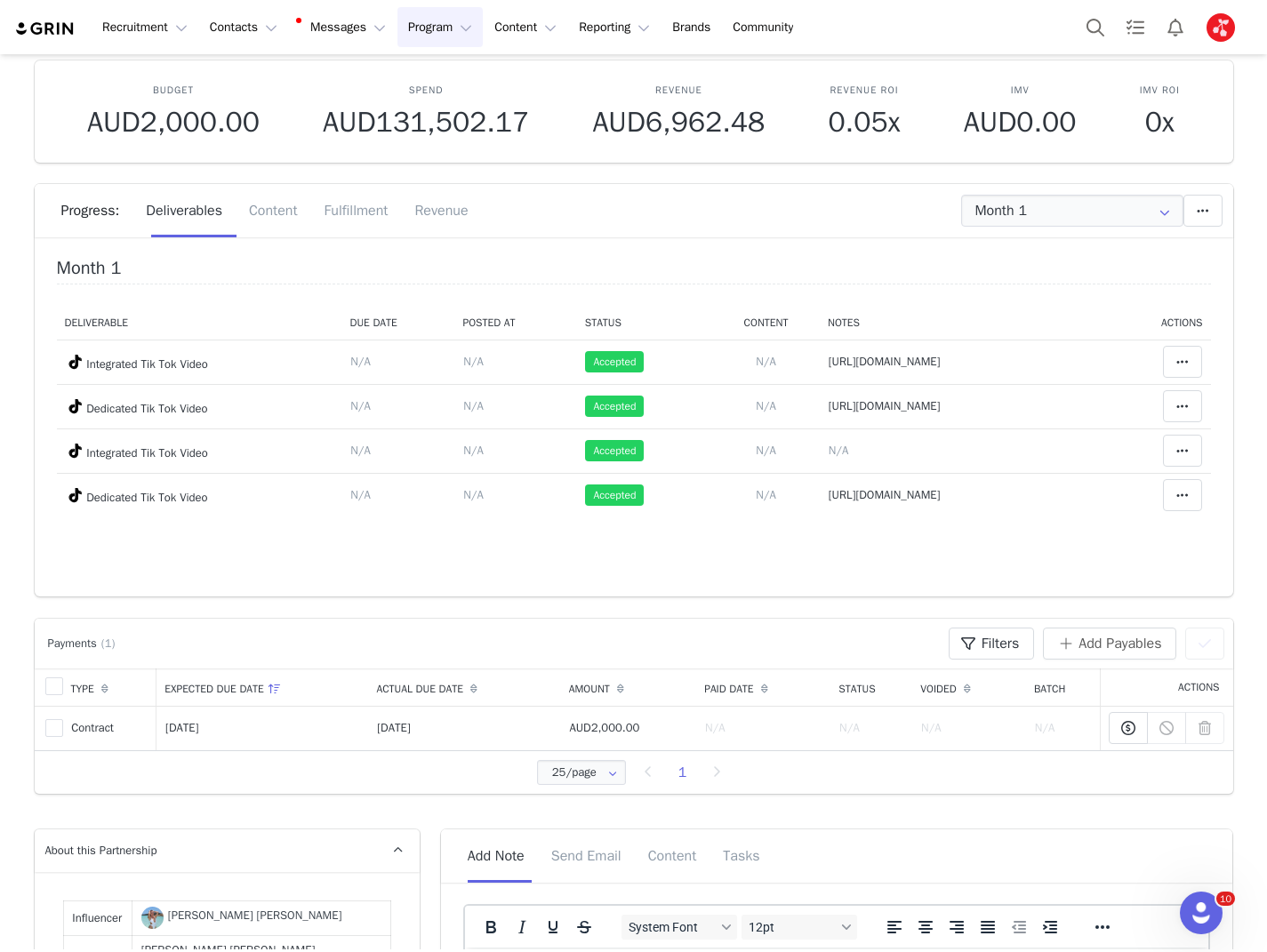 scroll, scrollTop: 0, scrollLeft: 0, axis: both 